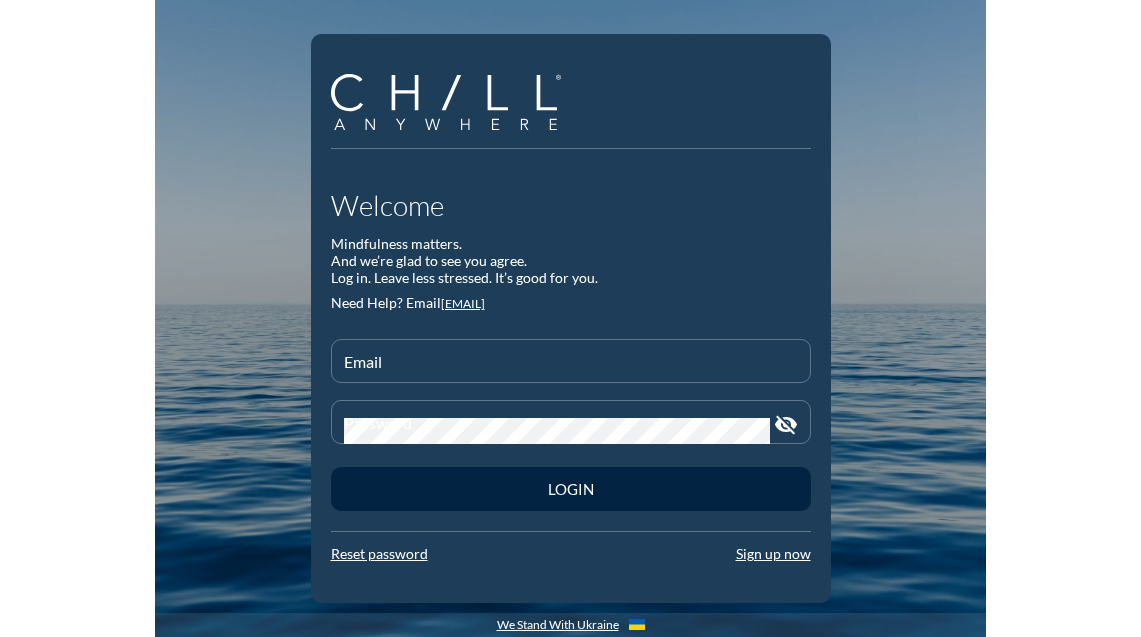 scroll, scrollTop: 0, scrollLeft: 0, axis: both 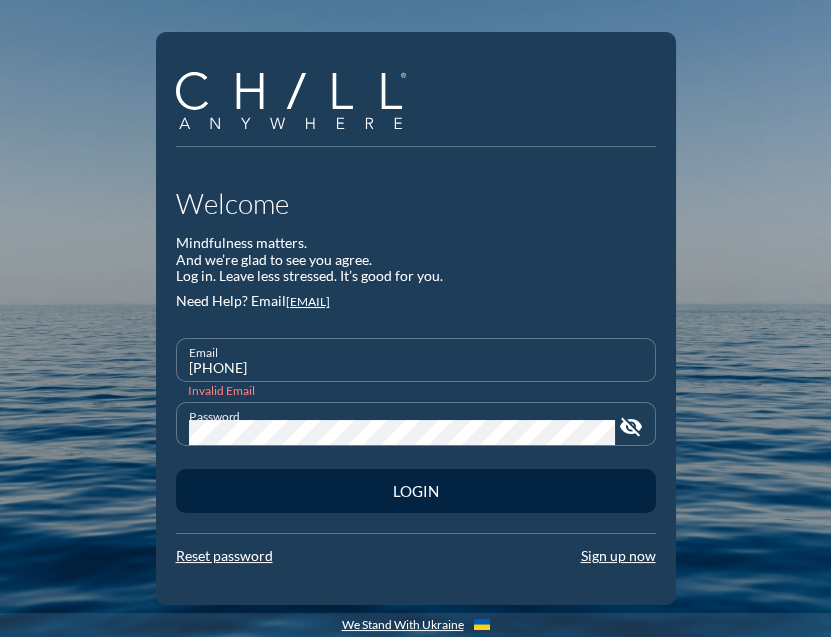 drag, startPoint x: 325, startPoint y: 383, endPoint x: 140, endPoint y: 372, distance: 185.32674 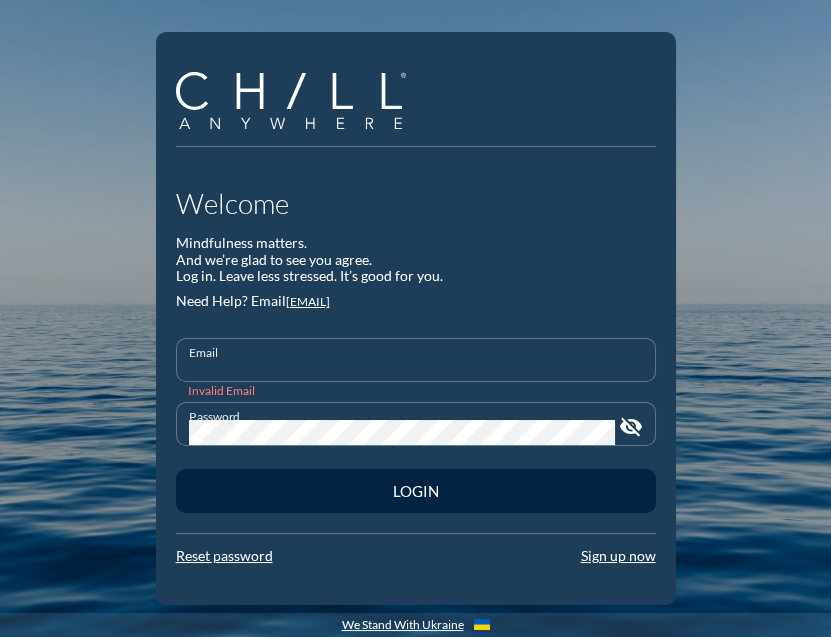 paste on "edfchampion@chillanywhere.com" 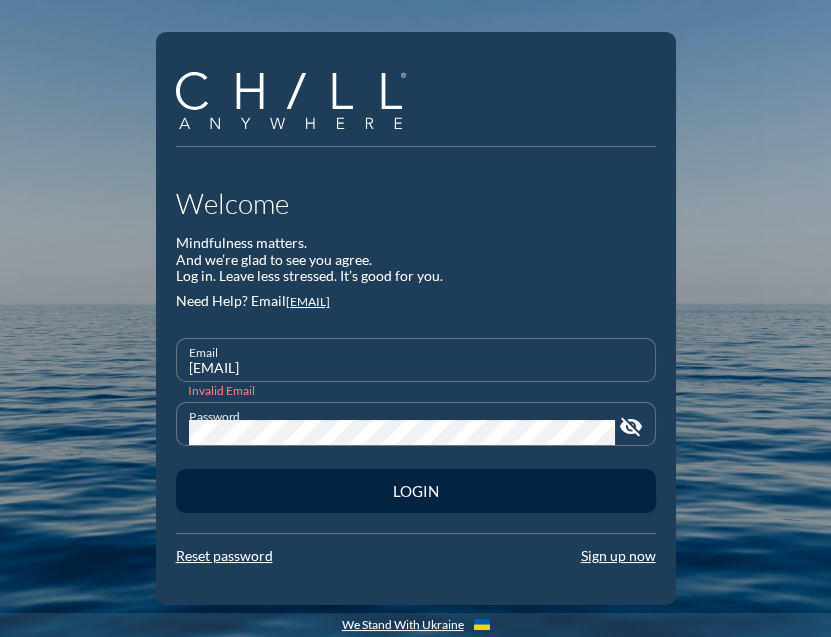 click on "edfchampion@chillanywhere.com" at bounding box center (416, 368) 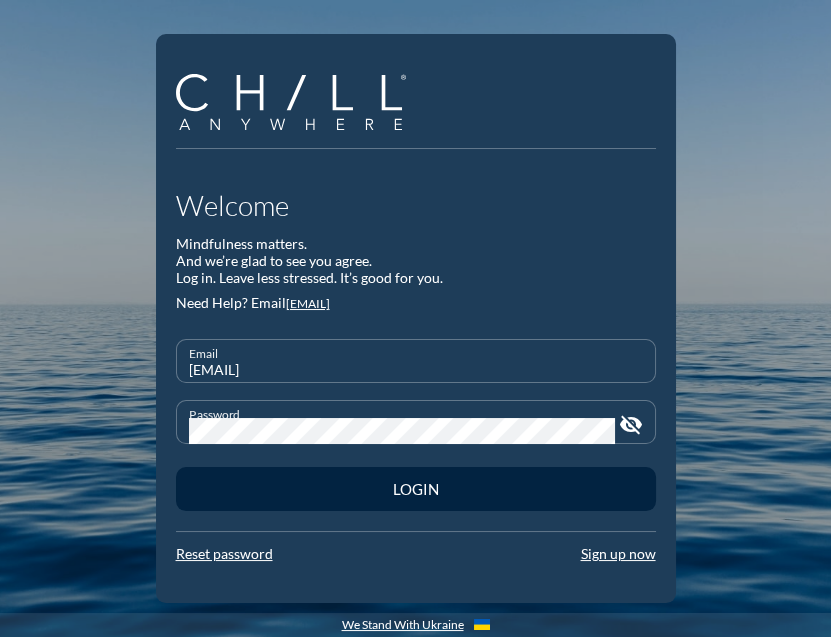 click on "Password visibility_off" at bounding box center [416, 422] 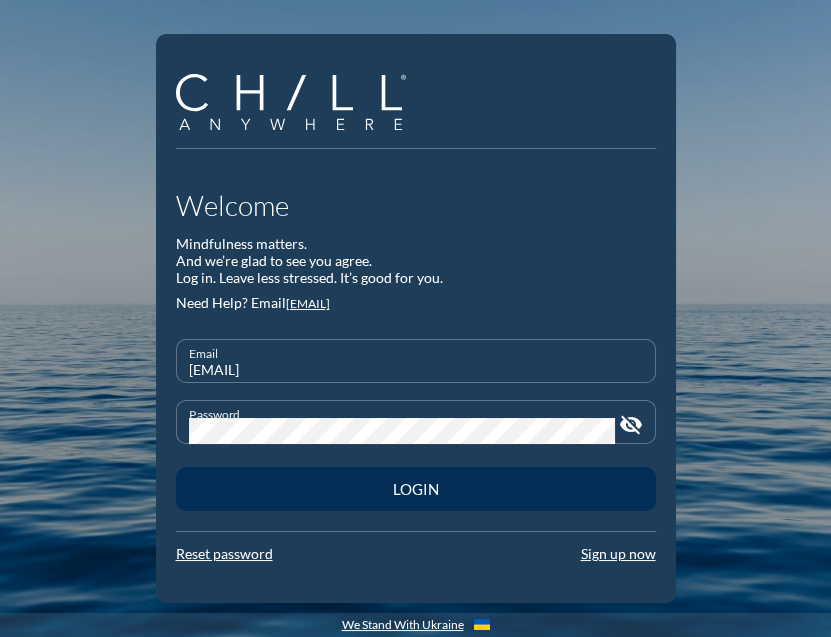 click on "Login" at bounding box center (416, 489) 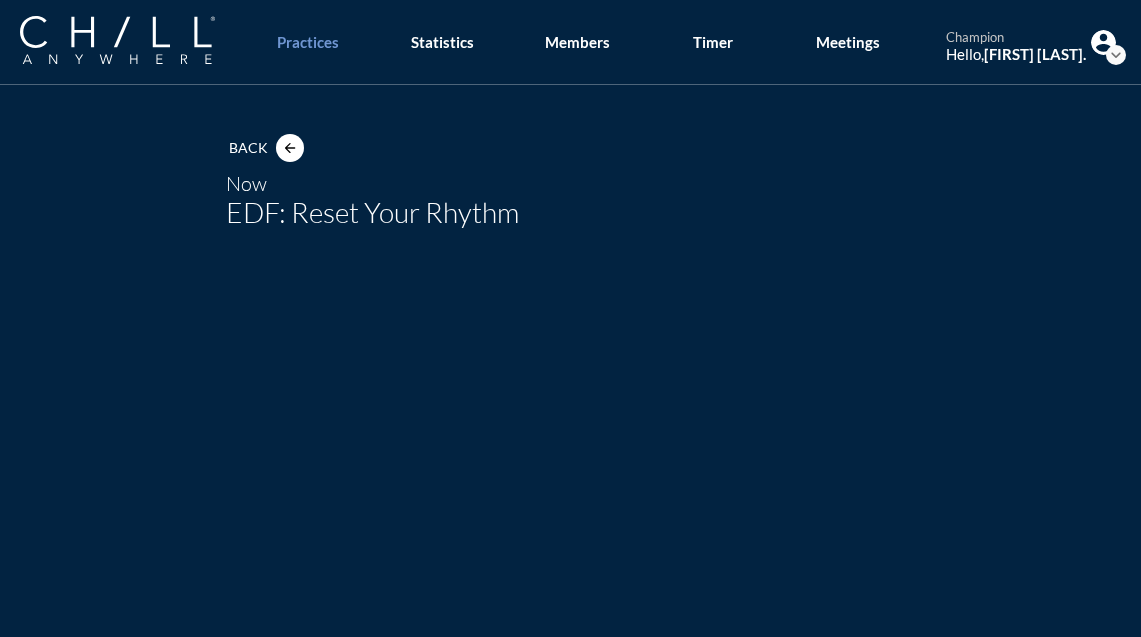 scroll, scrollTop: 0, scrollLeft: 0, axis: both 